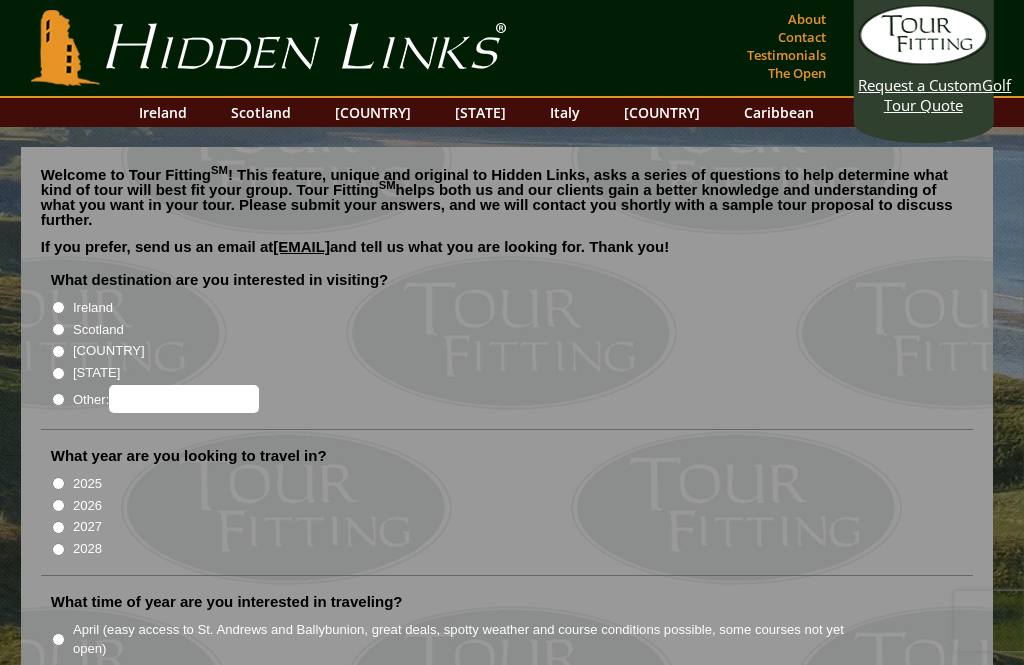 scroll, scrollTop: 0, scrollLeft: 0, axis: both 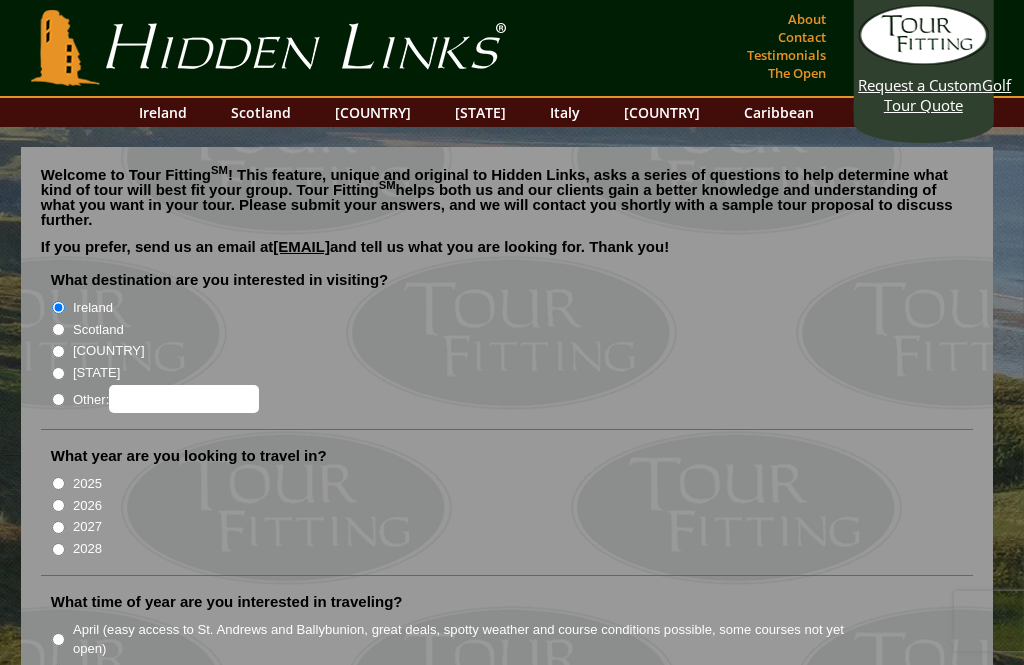click on "2026" at bounding box center (58, 505) 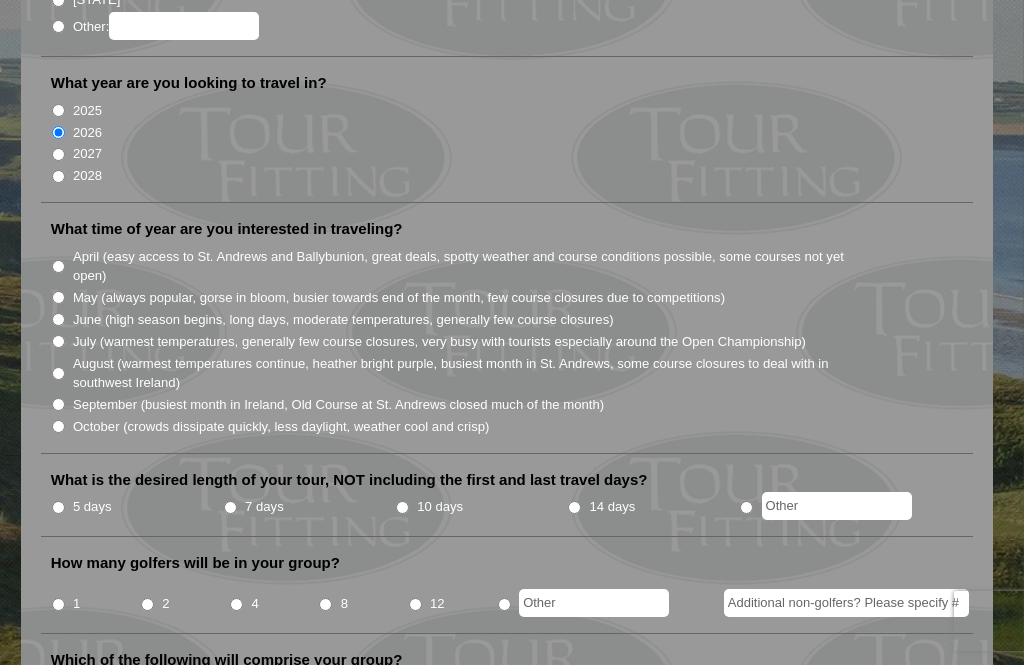 scroll, scrollTop: 378, scrollLeft: 0, axis: vertical 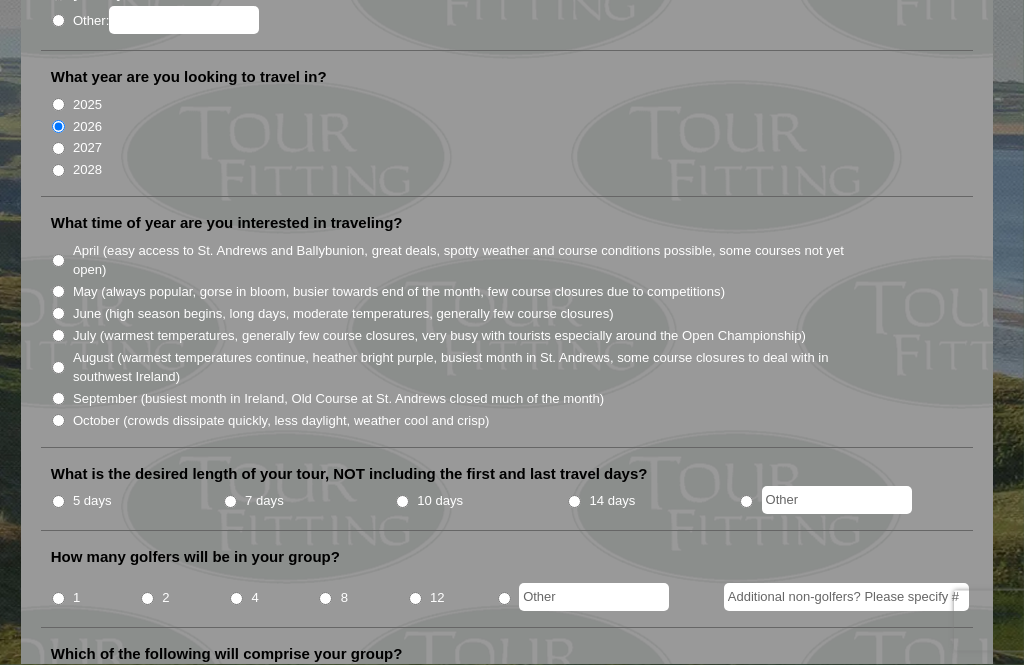 click on "May (always popular, gorse in bloom, busier towards end of the month, few course closures due to competitions)" at bounding box center [58, 292] 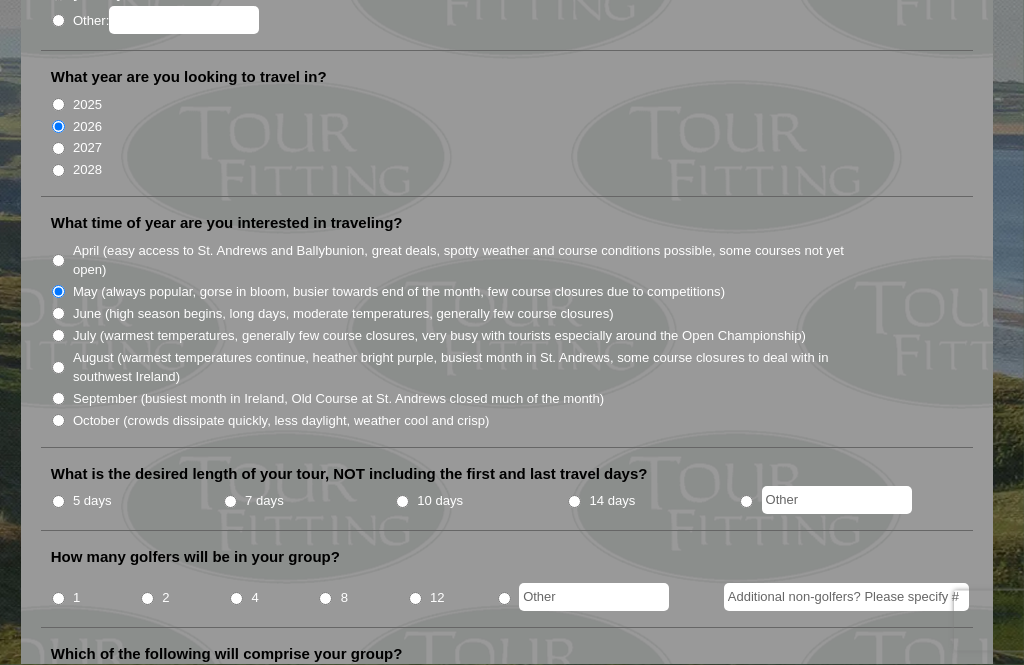click on "5 days" at bounding box center (58, 502) 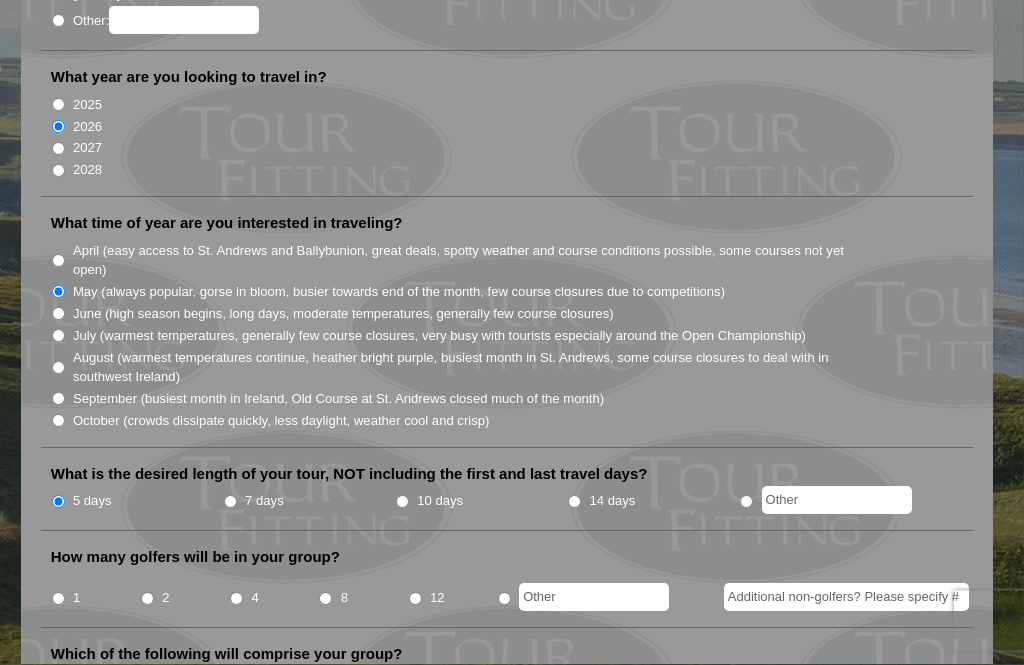 click on "8" at bounding box center (362, 592) 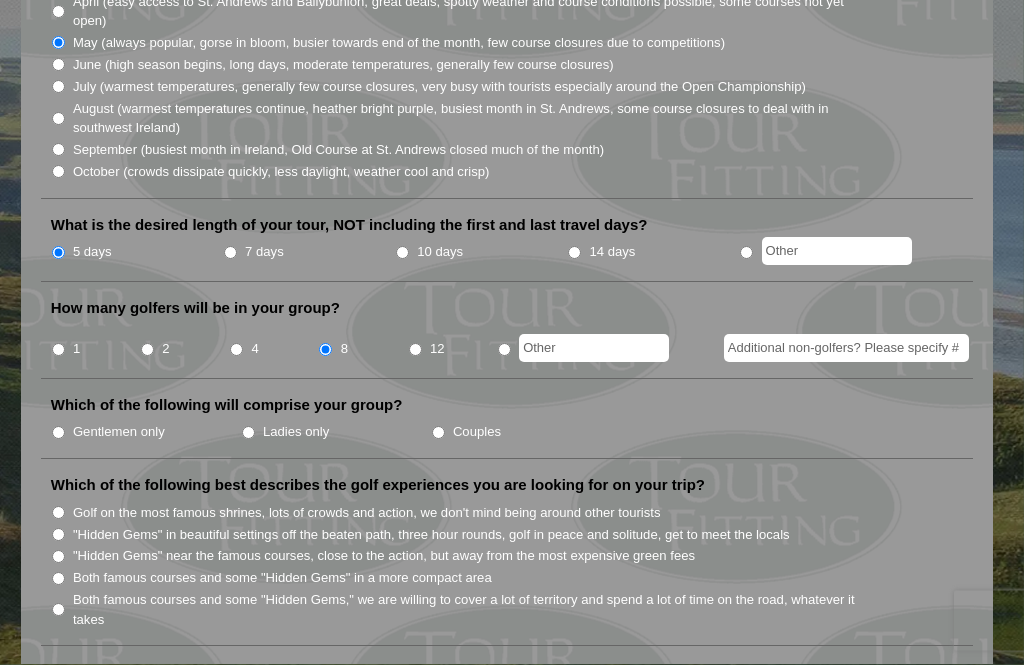 scroll, scrollTop: 636, scrollLeft: 0, axis: vertical 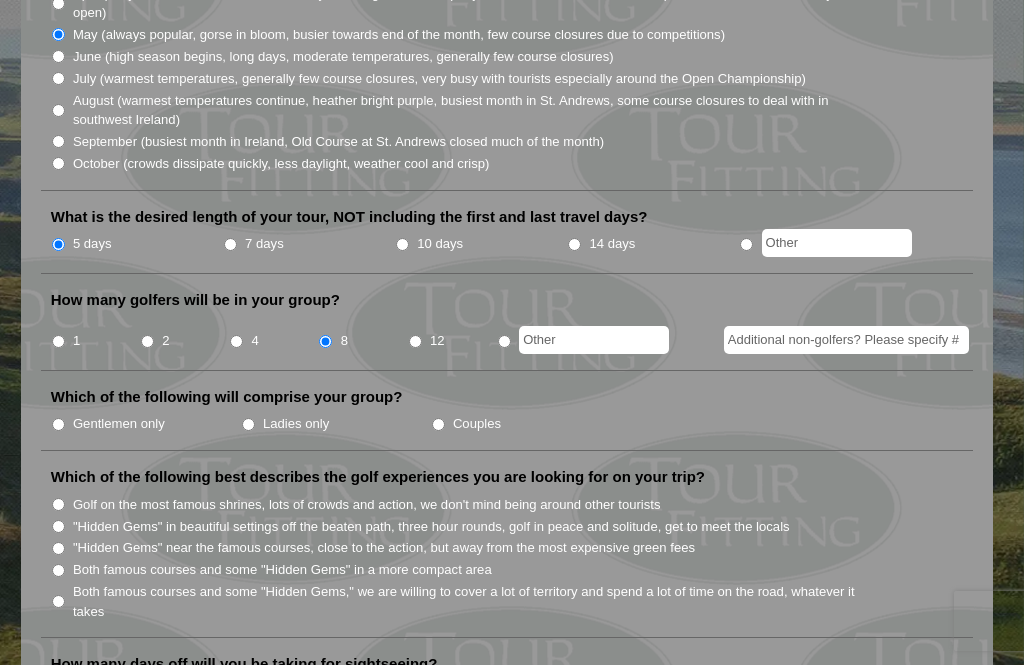 click on "Gentlemen only" at bounding box center [58, 424] 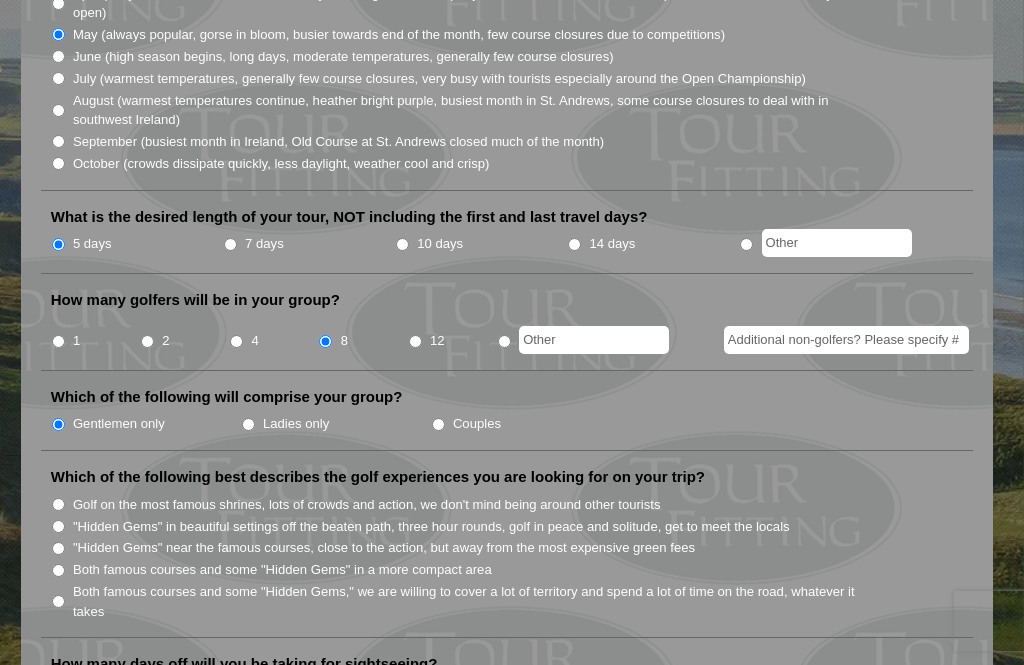 click on "Both famous courses and some "Hidden Gems" in a more compact area" at bounding box center (58, 570) 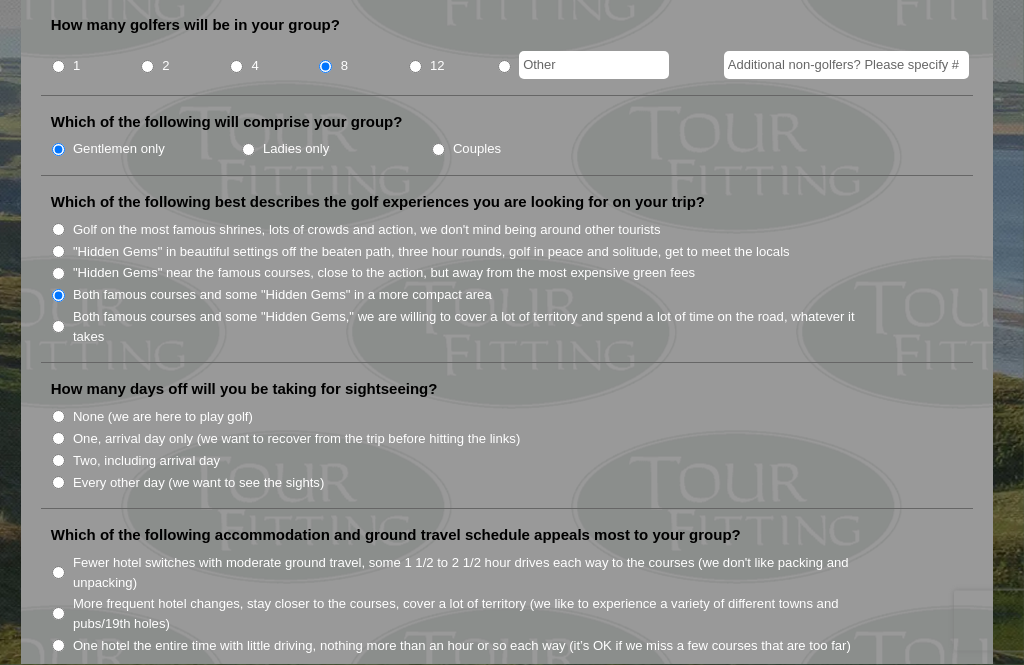 scroll, scrollTop: 915, scrollLeft: 0, axis: vertical 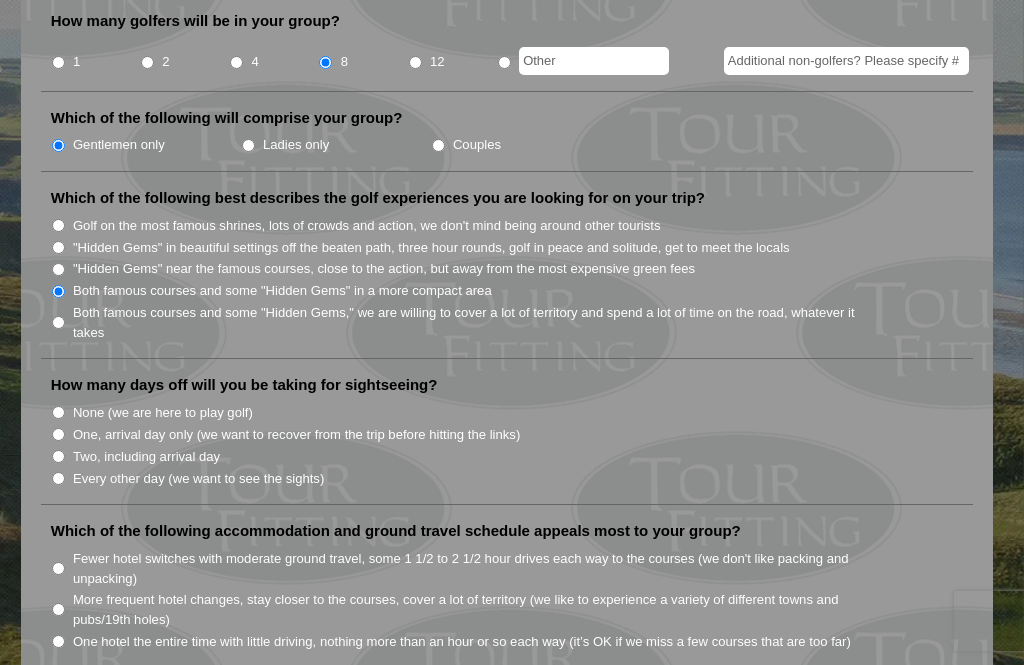 click on "Two, including arrival day" at bounding box center [58, 456] 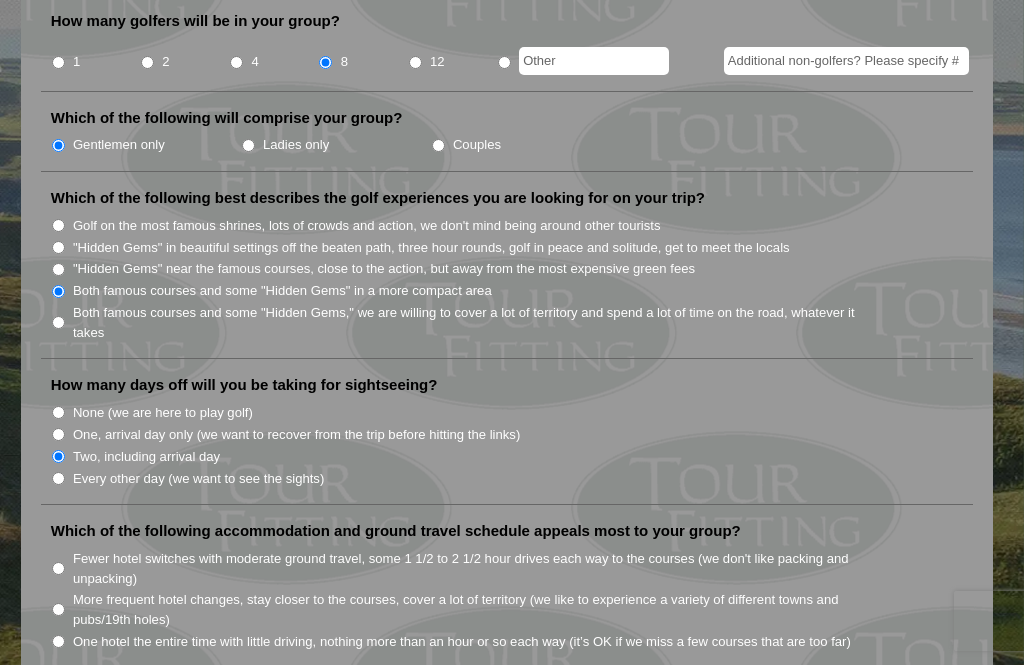 click on "Fewer hotel switches with moderate ground travel, some 1 1/2 to 2 1/2 hour drives each way to the courses (we don't like packing and unpacking)" at bounding box center (58, 568) 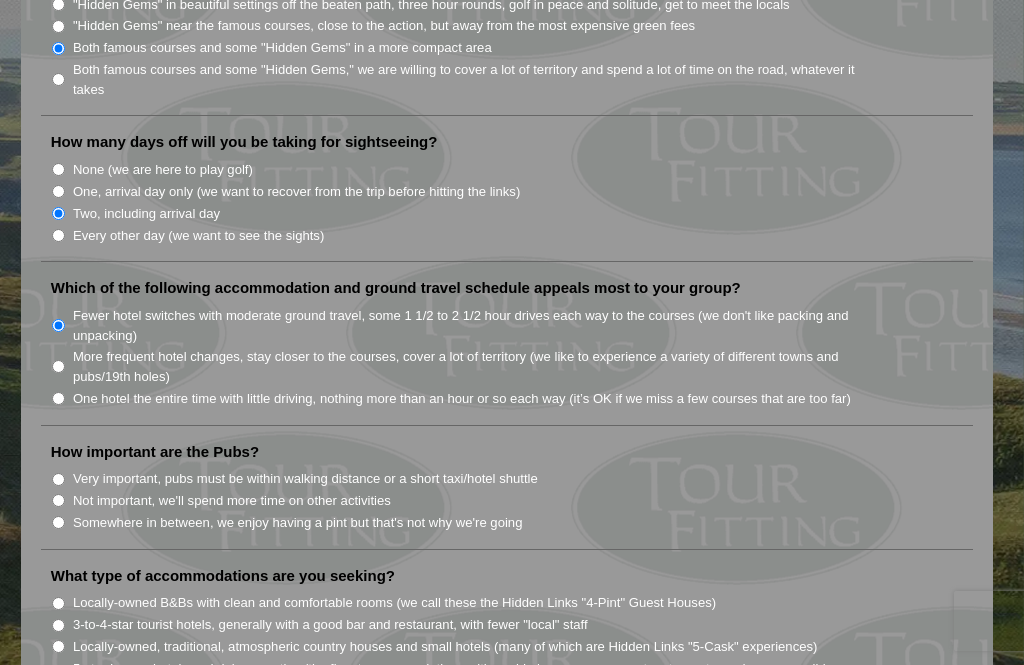 scroll, scrollTop: 1163, scrollLeft: 0, axis: vertical 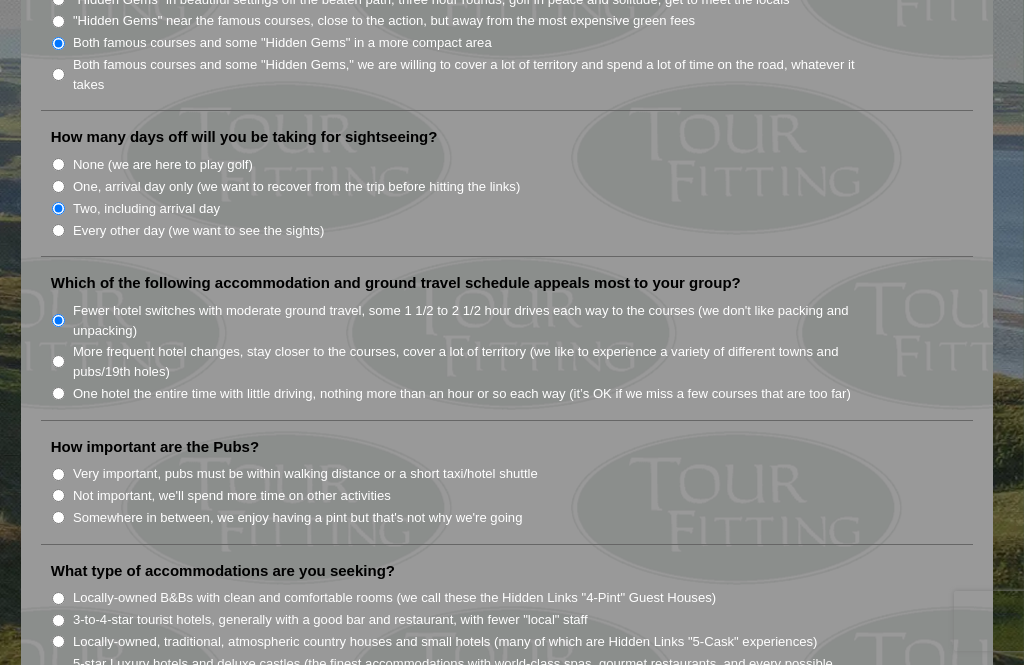 click on "Very important, pubs must be within walking distance or a short taxi/hotel shuttle" at bounding box center (58, 474) 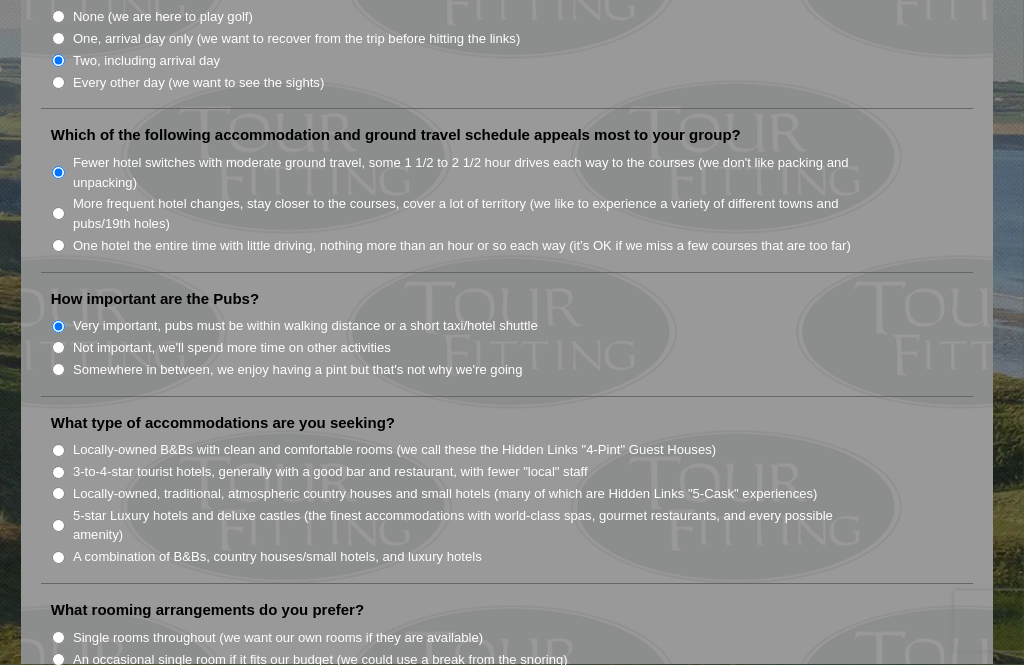scroll, scrollTop: 1310, scrollLeft: 0, axis: vertical 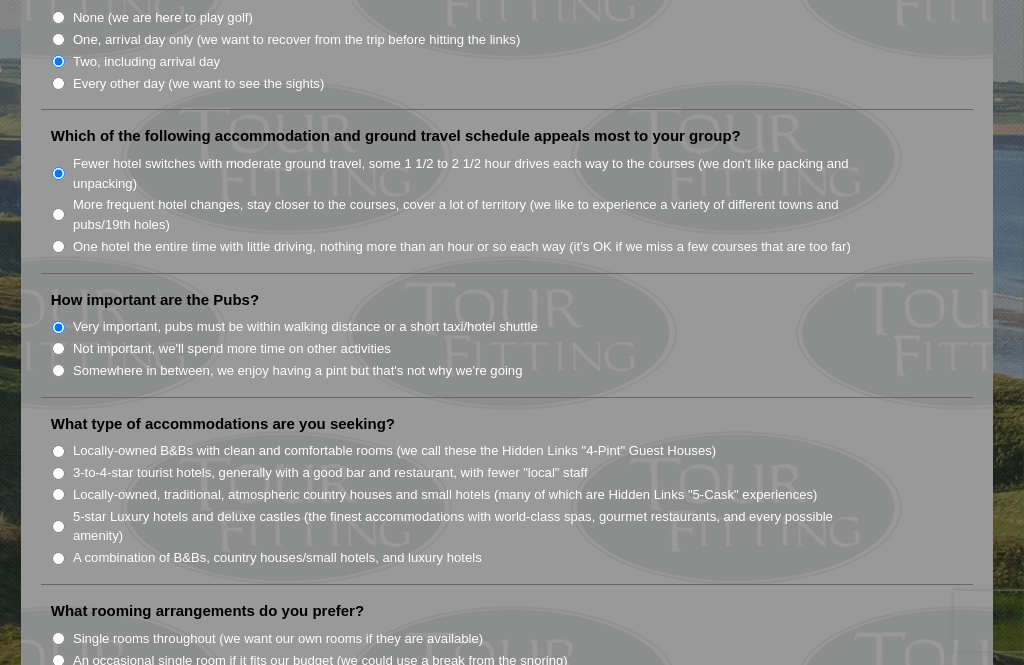 click on "Locally-owned, traditional, atmospheric country houses and small hotels (many of which are Hidden Links "5-Cask" experiences)" at bounding box center (58, 494) 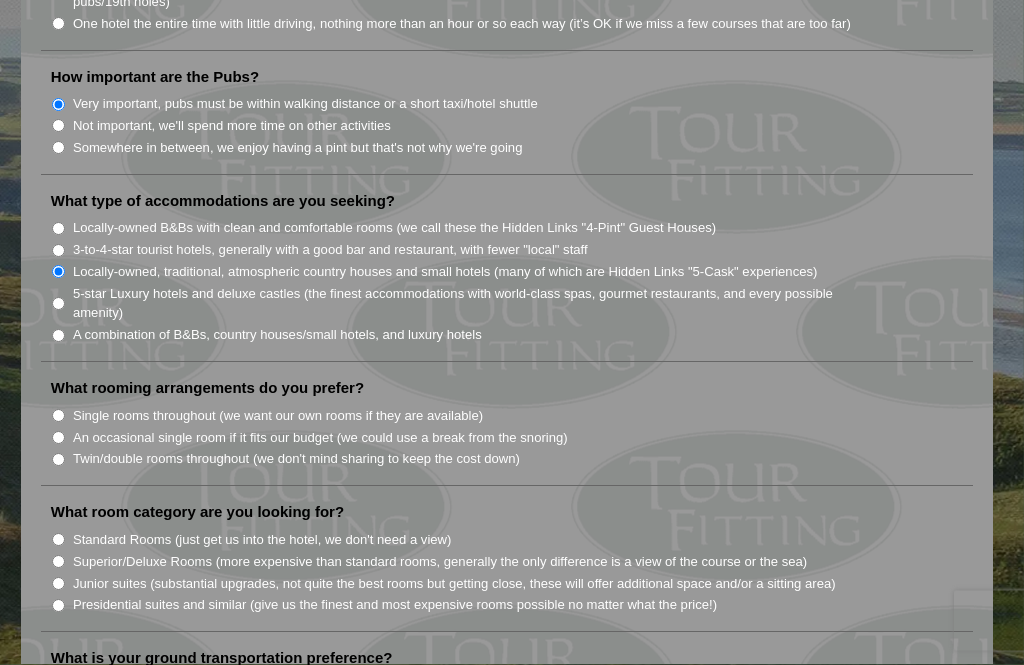 scroll, scrollTop: 1544, scrollLeft: 0, axis: vertical 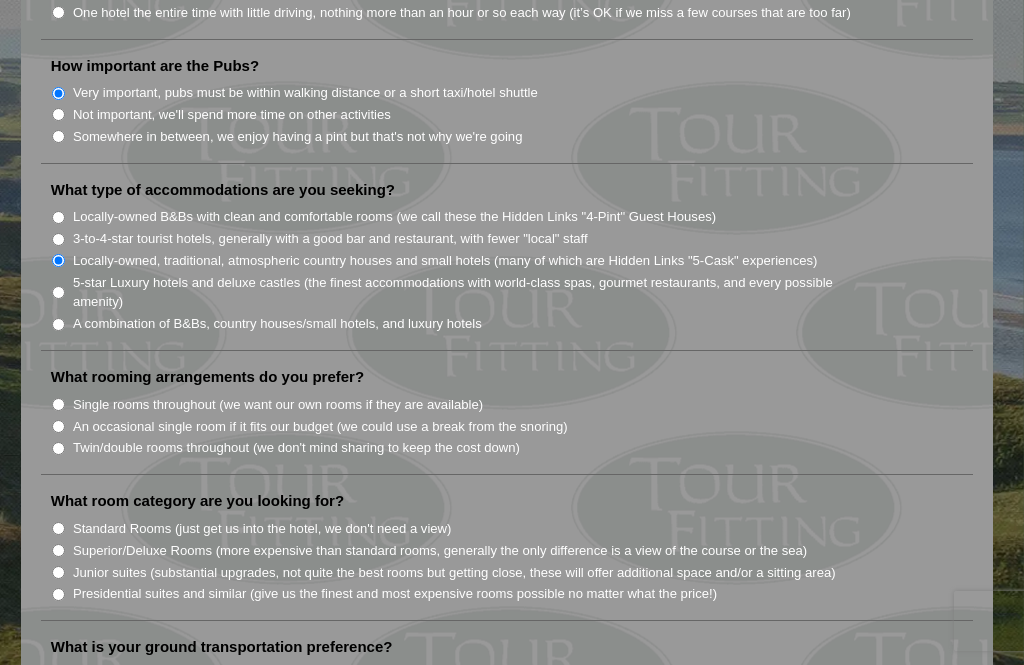 click on "Twin/double rooms throughout (we don't mind sharing to keep the cost down)" at bounding box center [58, 448] 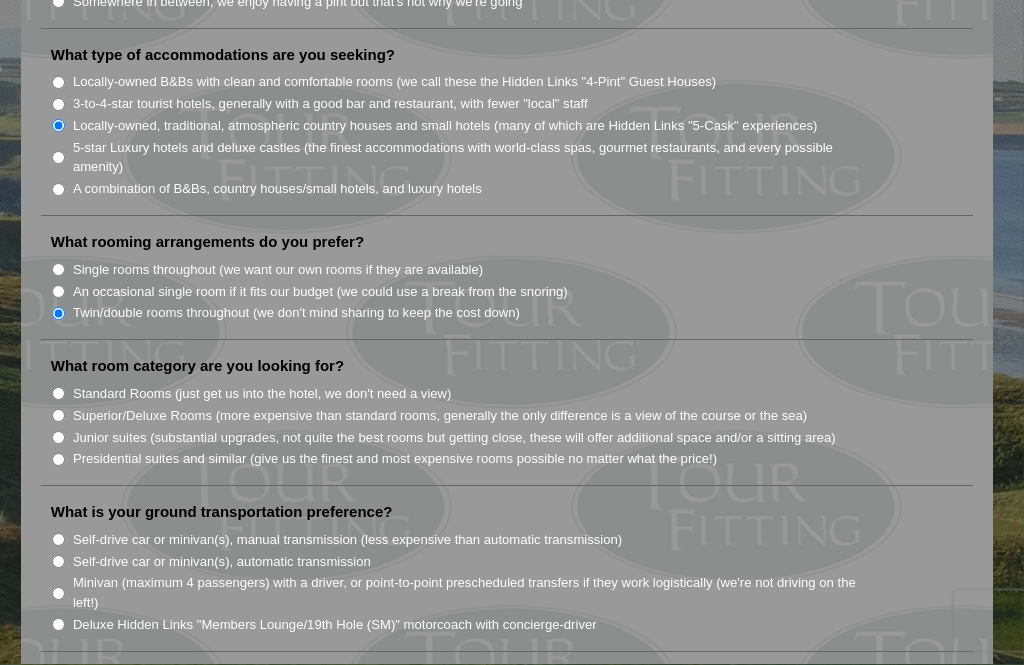 scroll, scrollTop: 1699, scrollLeft: 0, axis: vertical 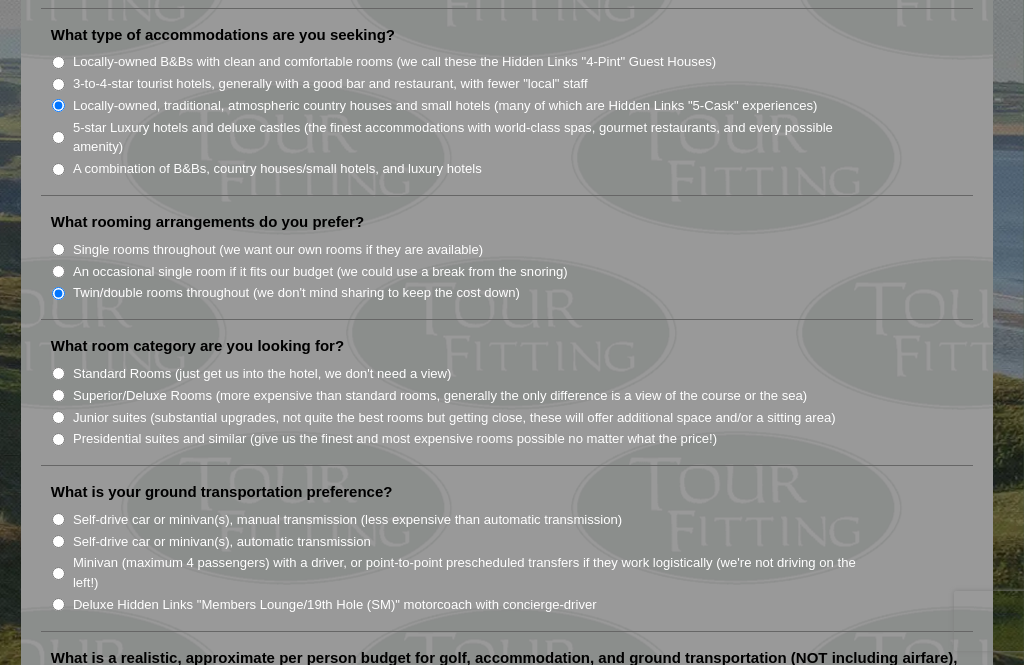 click on "Standard Rooms (just get us into the hotel, we don't need a view)" at bounding box center (58, 373) 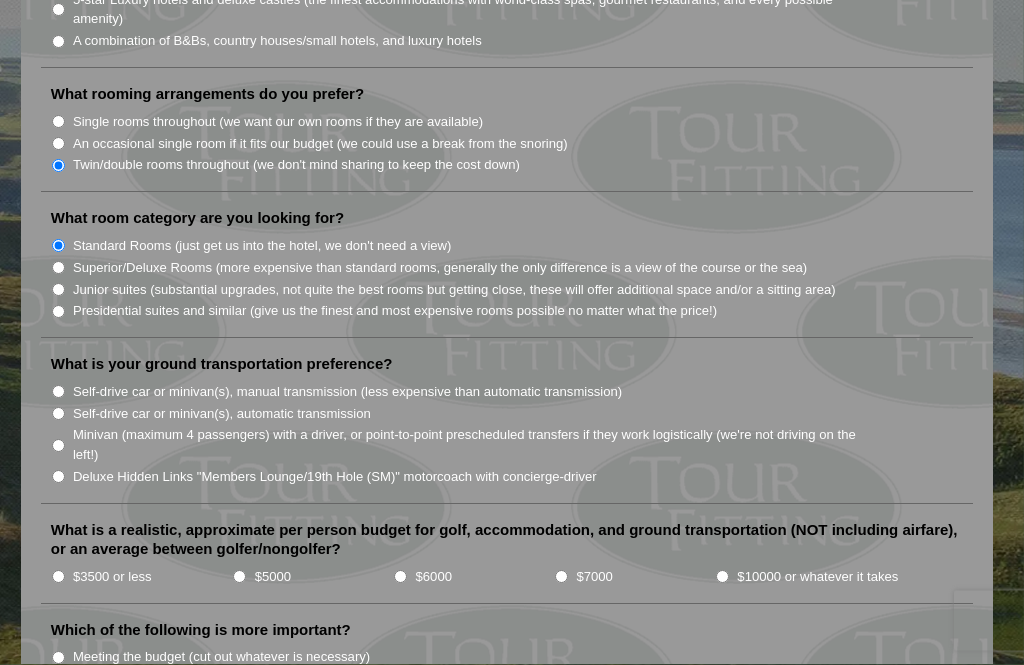 scroll, scrollTop: 1828, scrollLeft: 0, axis: vertical 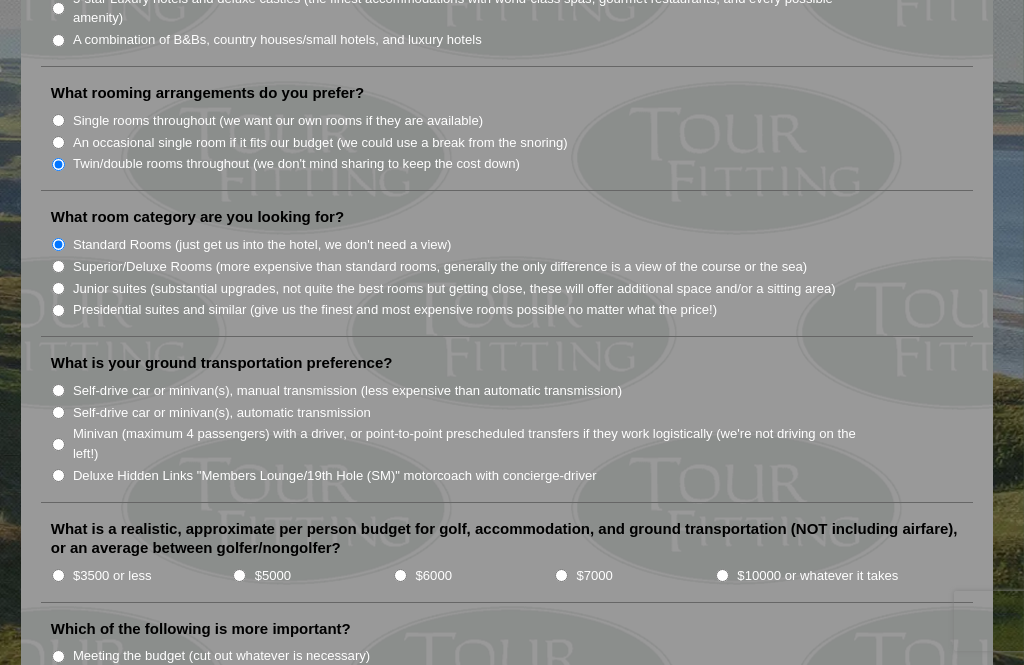 click on "Self-drive car or minivan(s), automatic transmission" at bounding box center (58, 412) 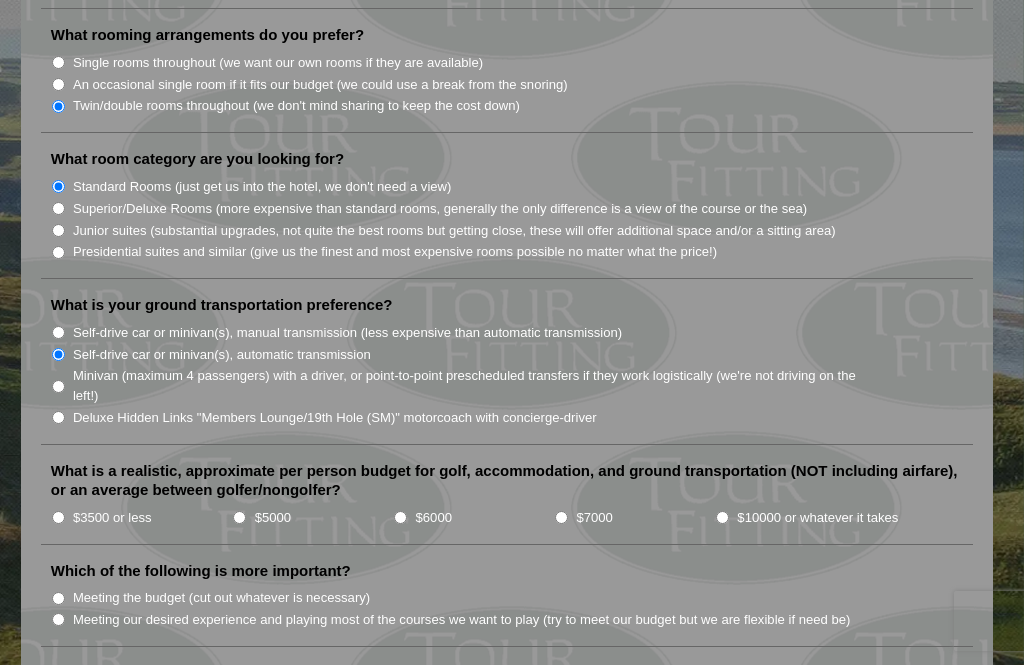 scroll, scrollTop: 1887, scrollLeft: 0, axis: vertical 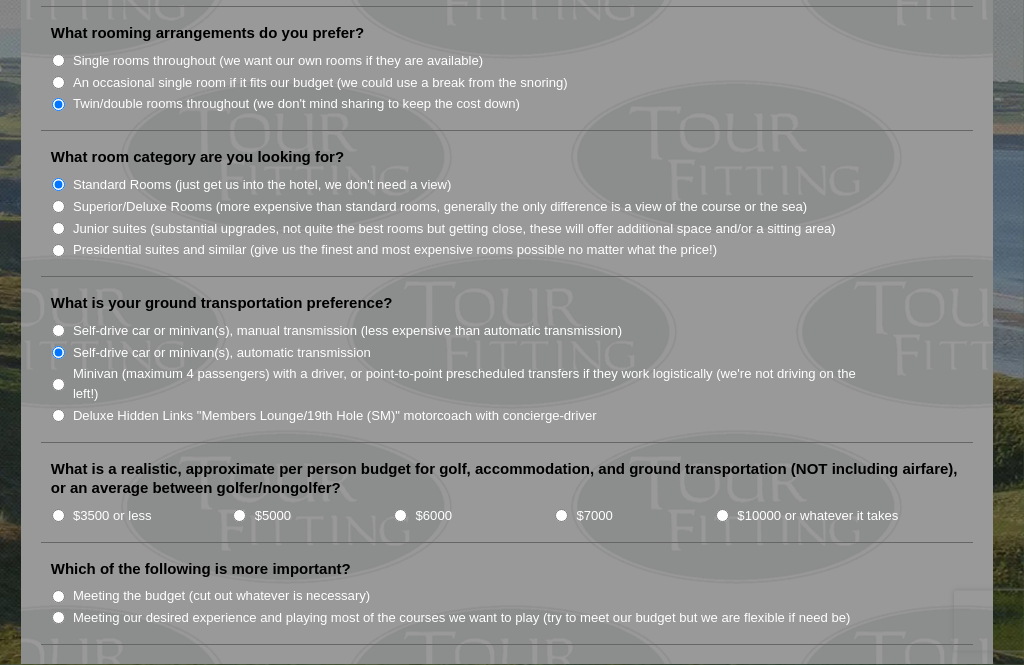 click on "$3500 or less" at bounding box center [58, 516] 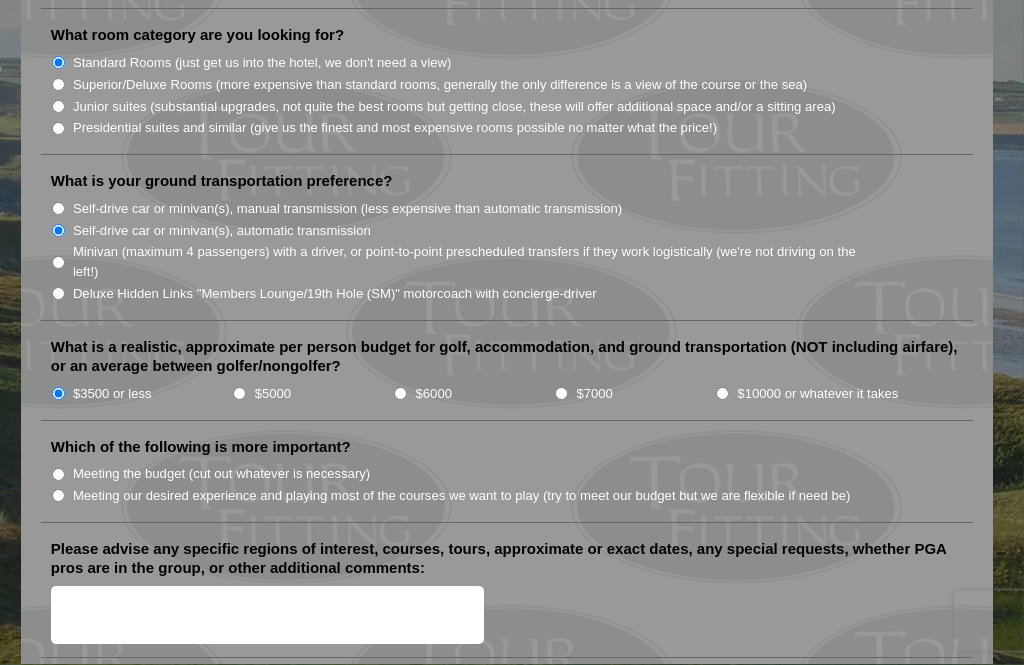 scroll, scrollTop: 2012, scrollLeft: 0, axis: vertical 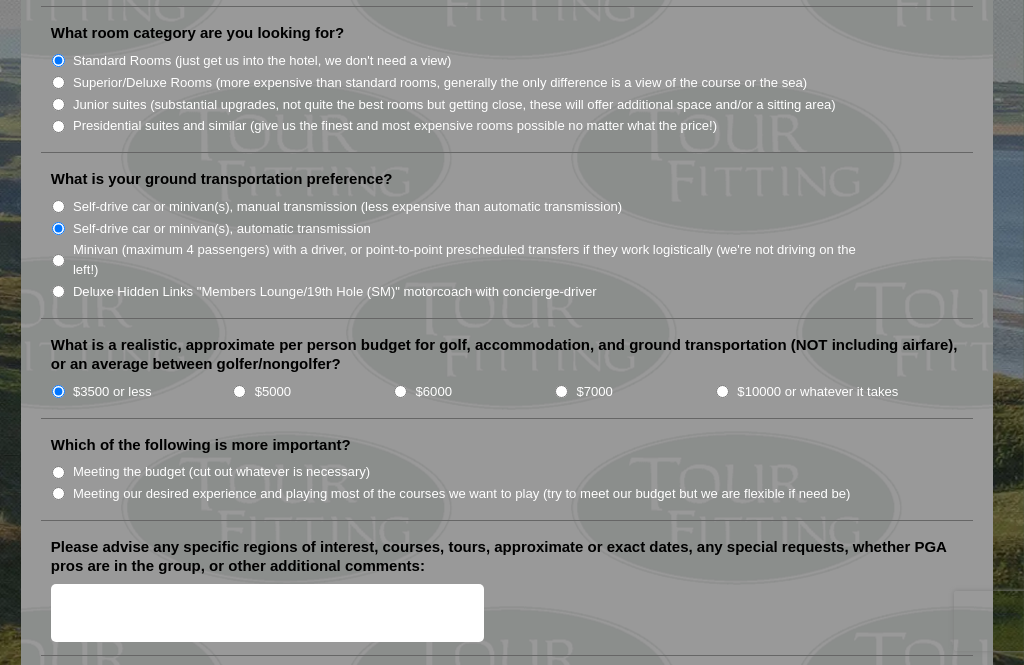 click on "Meeting our desired experience and playing most of the courses we want to play (try to meet our budget but we are flexible if need be)" at bounding box center [58, 493] 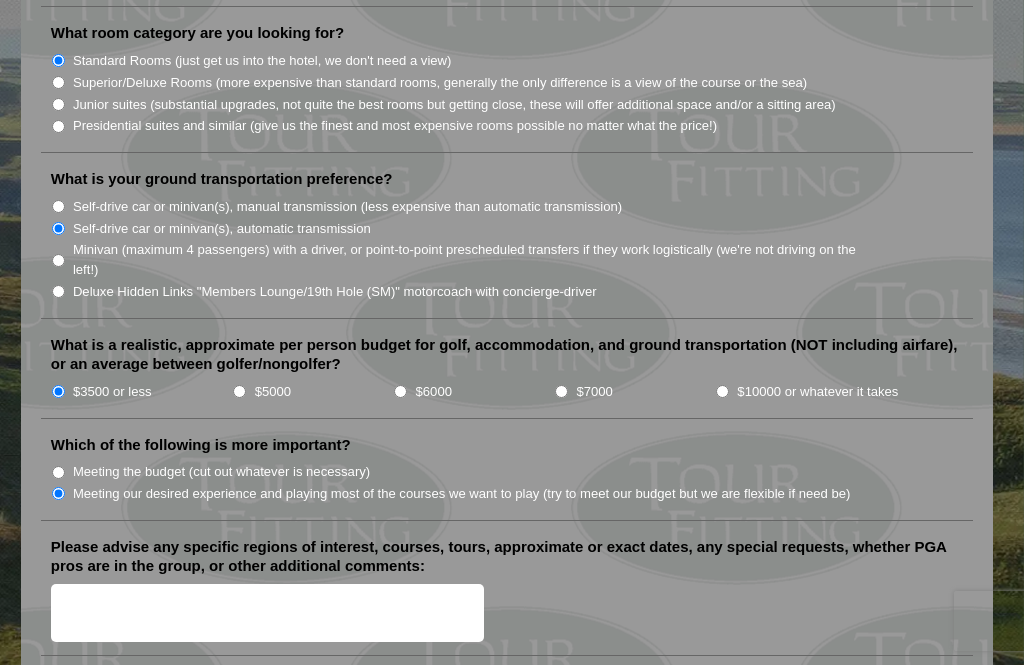 click on "Please advise any specific regions of interest, courses, tours, approximate or exact dates, any special requests, whether PGA pros are in the group, or other additional comments:" at bounding box center (267, 613) 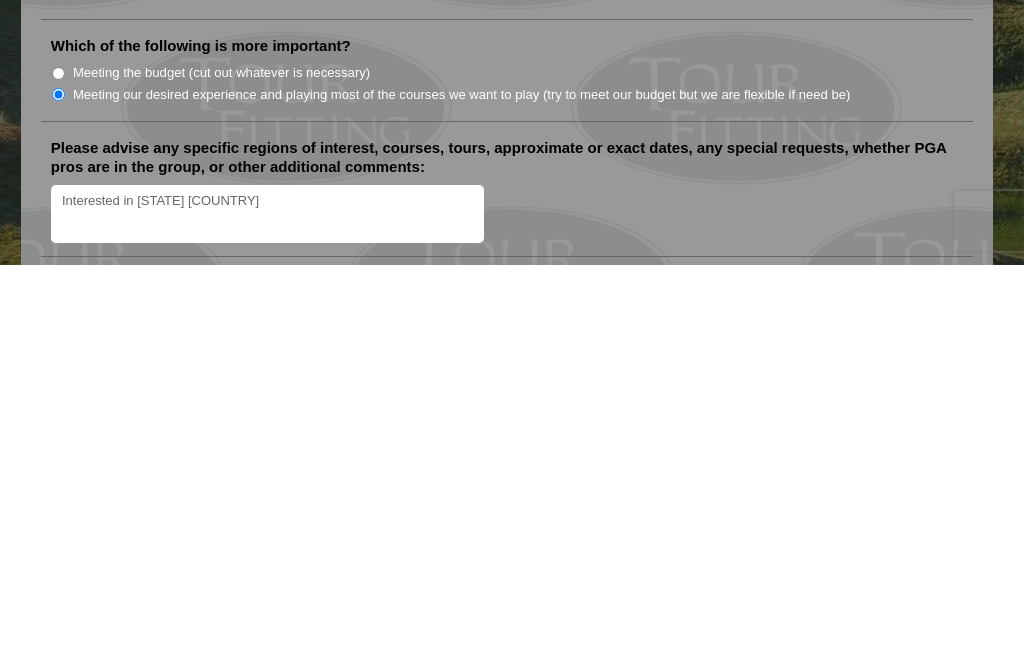 type on "Interested in [STATE] [COUNTRY]" 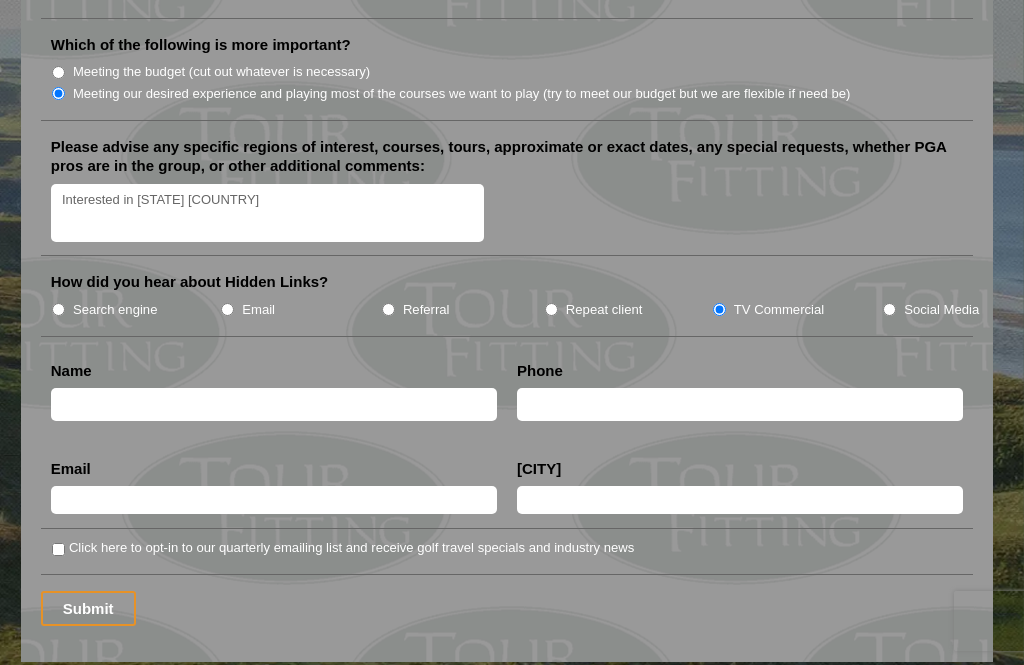 click at bounding box center [274, 404] 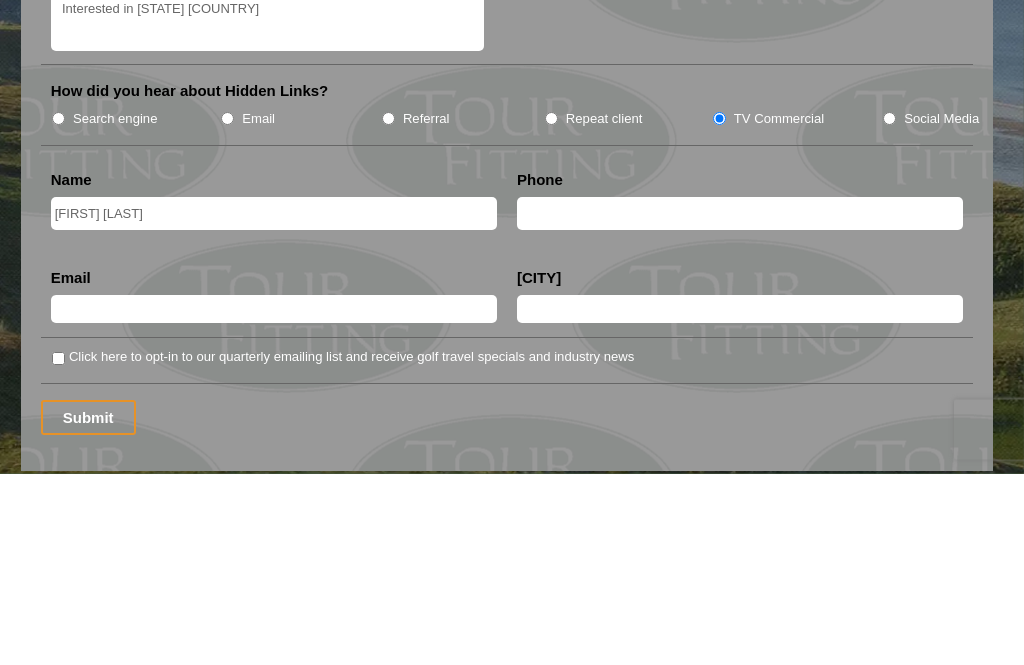 type on "[FIRST] [LAST]" 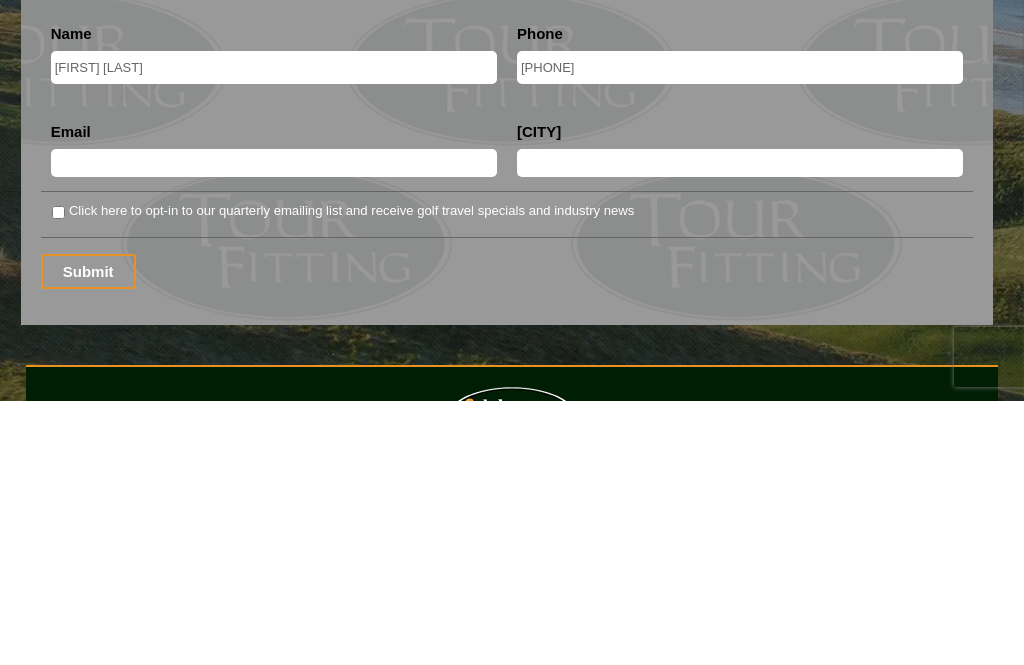 scroll, scrollTop: 2502, scrollLeft: 0, axis: vertical 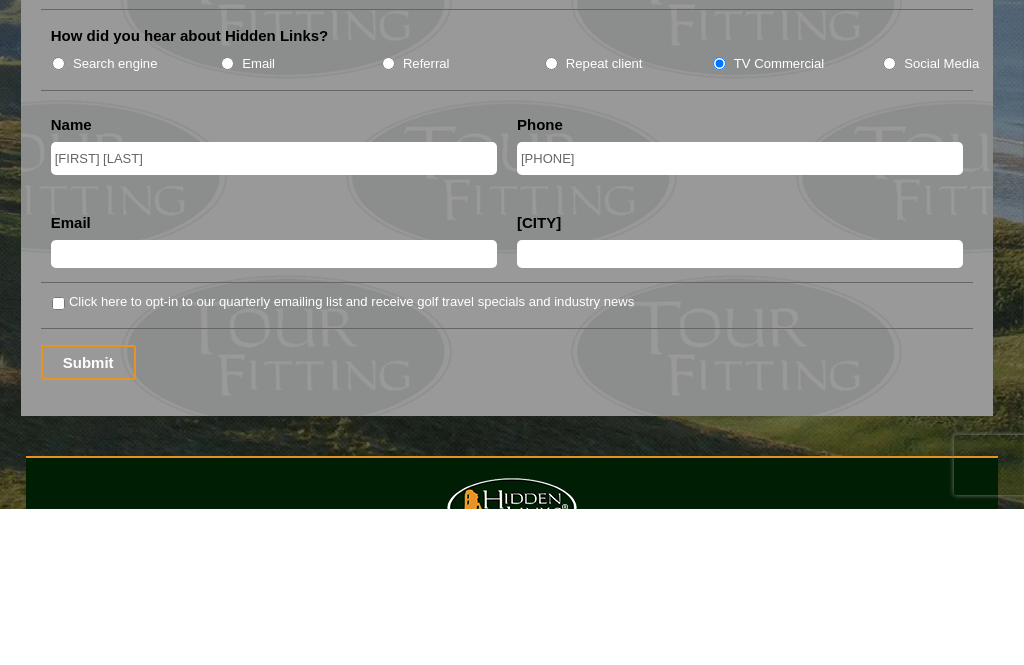 type on "[PHONE]" 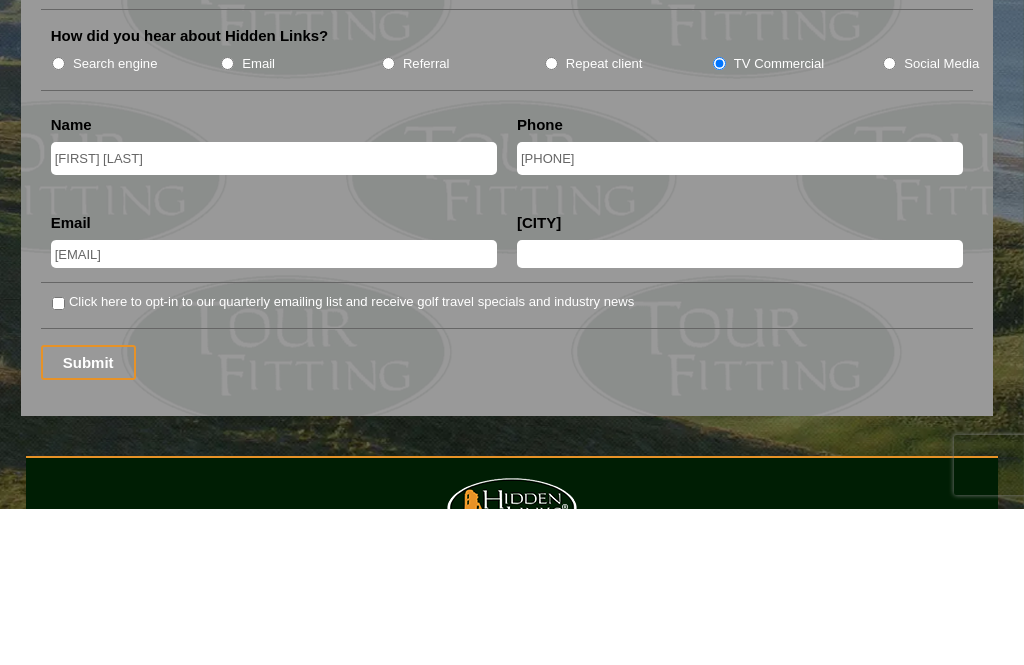 type on "[EMAIL]" 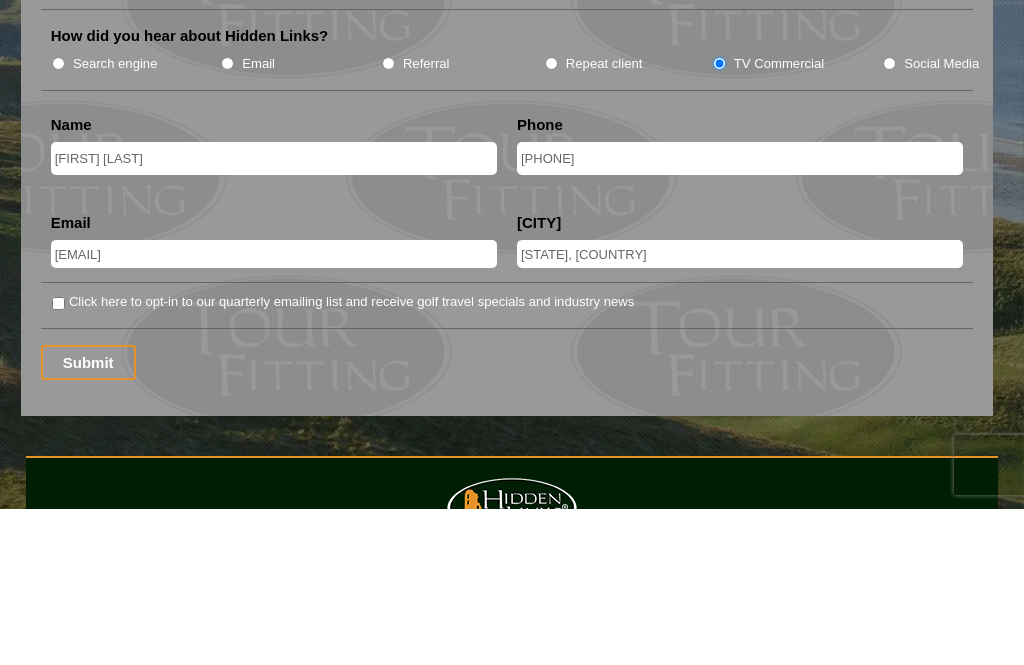 type on "[STATE], [COUNTRY]" 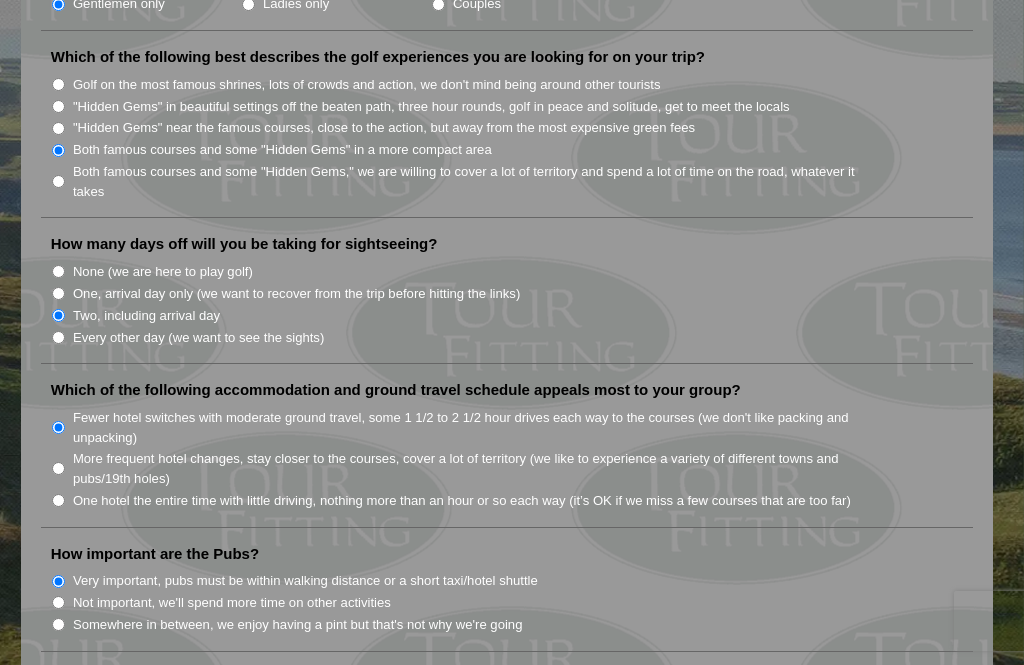 scroll, scrollTop: 1070, scrollLeft: 0, axis: vertical 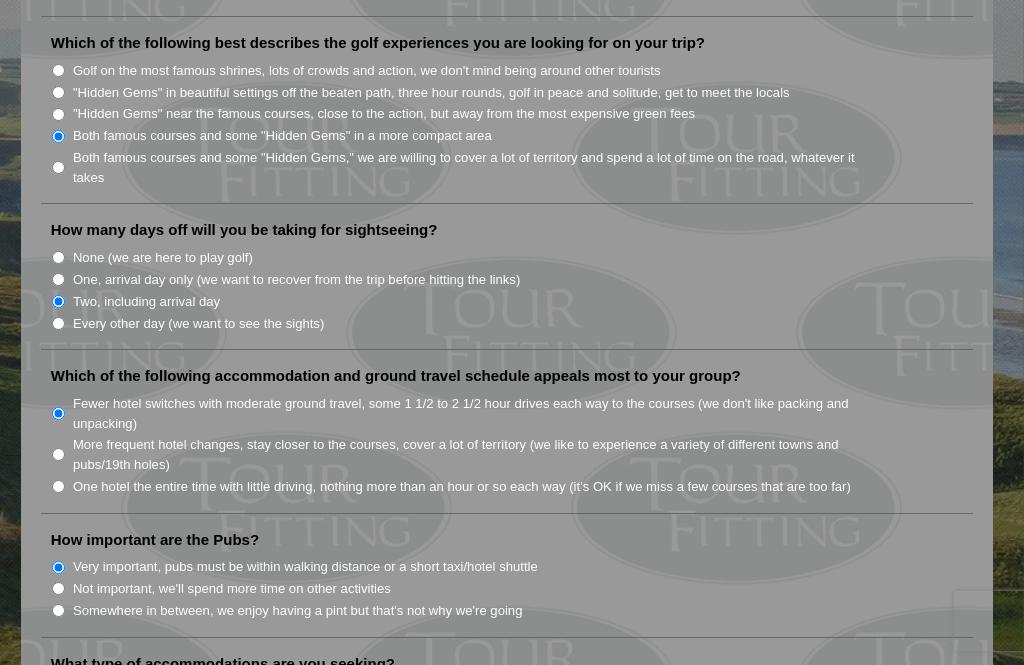 click on "More frequent hotel changes, stay closer to the courses, cover a lot of territory (we like to experience a variety of different towns and pubs/19th holes)" at bounding box center [467, 454] 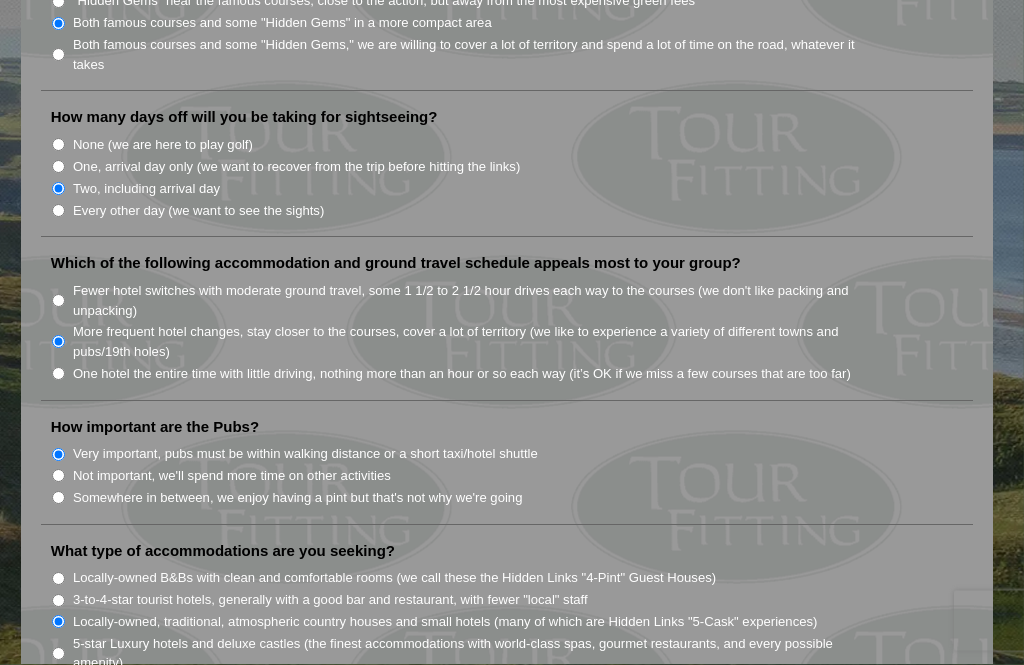 scroll, scrollTop: 1187, scrollLeft: 0, axis: vertical 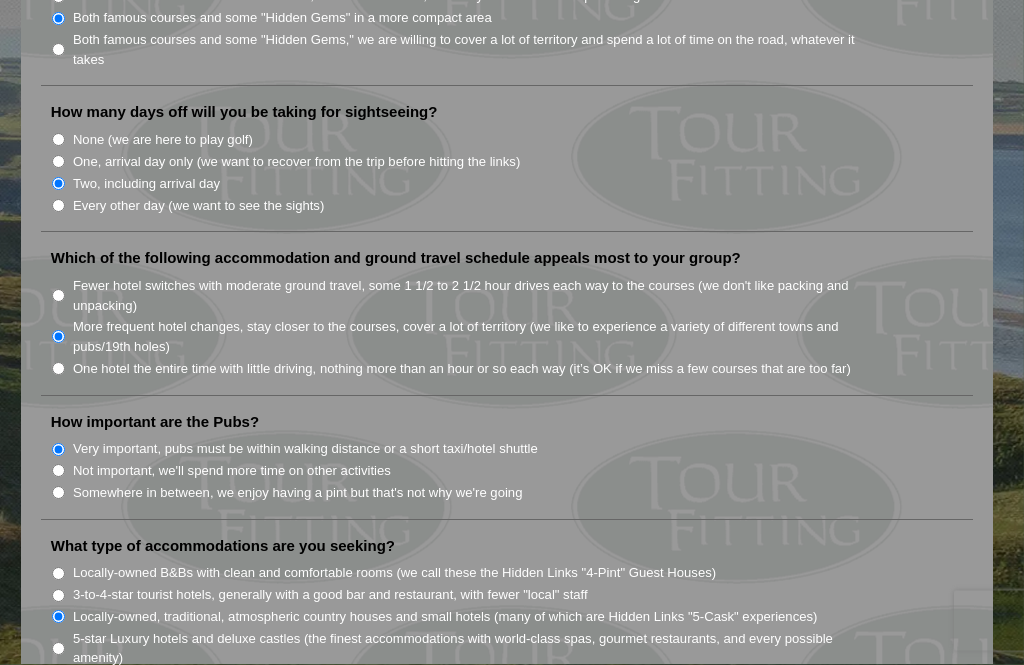 click on "Fewer hotel switches with moderate ground travel, some 1 1/2 to 2 1/2 hour drives each way to the courses (we don't like packing and unpacking)" at bounding box center (58, 296) 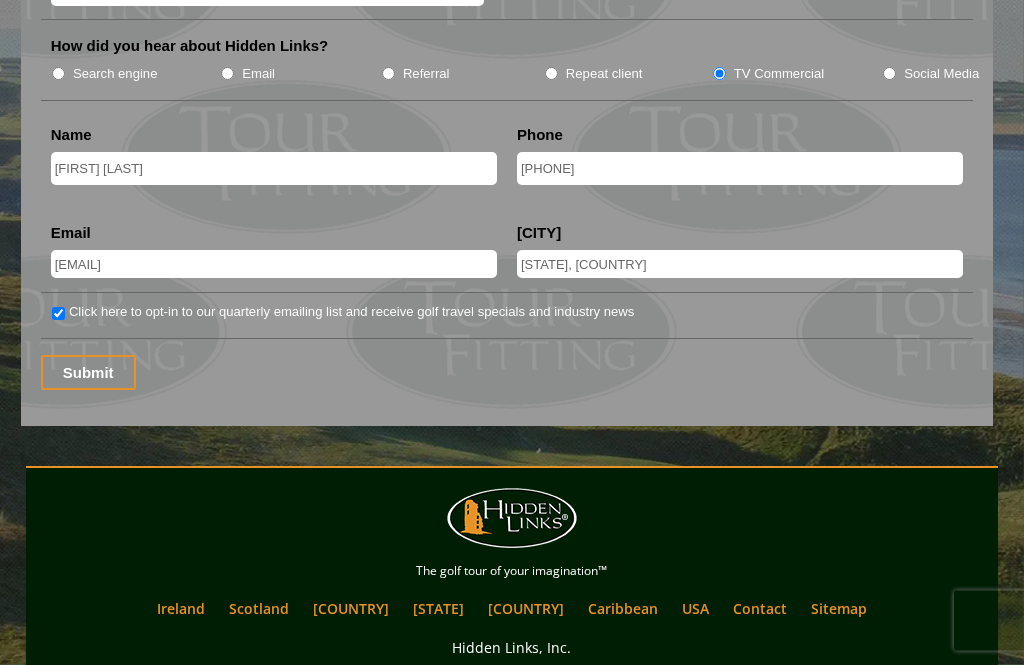 scroll, scrollTop: 2649, scrollLeft: 0, axis: vertical 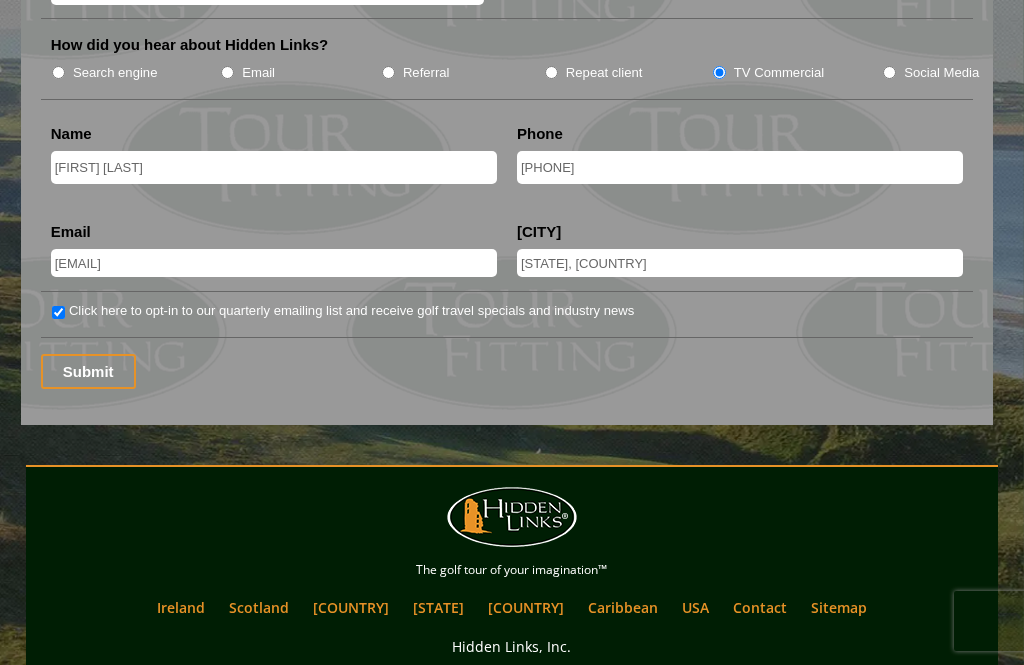 click on "Submit" at bounding box center [88, 371] 